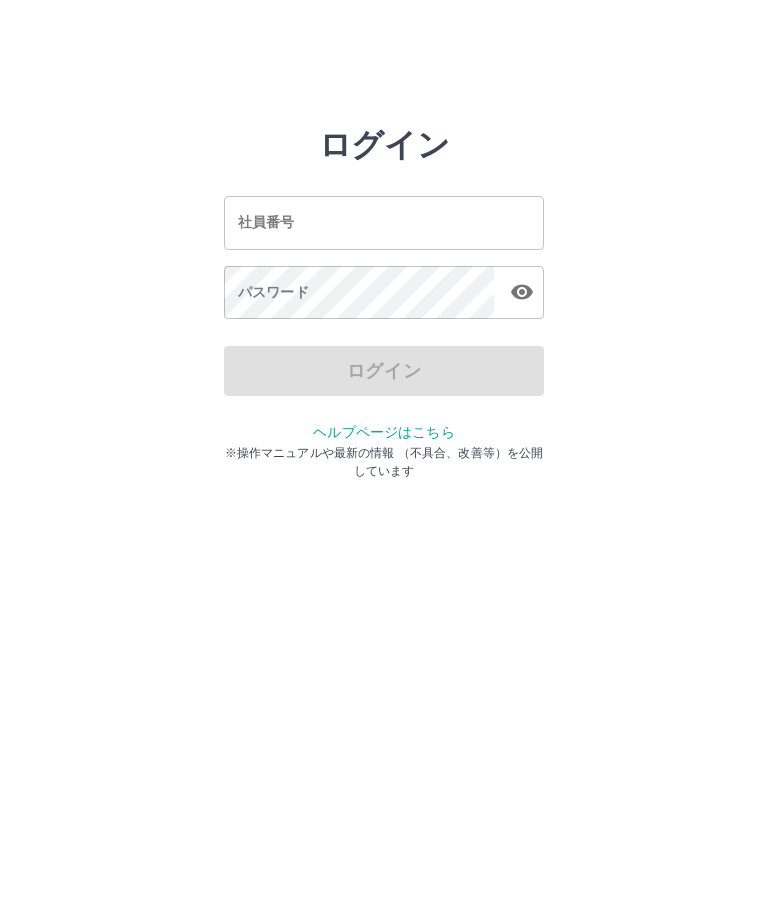 scroll, scrollTop: 0, scrollLeft: 0, axis: both 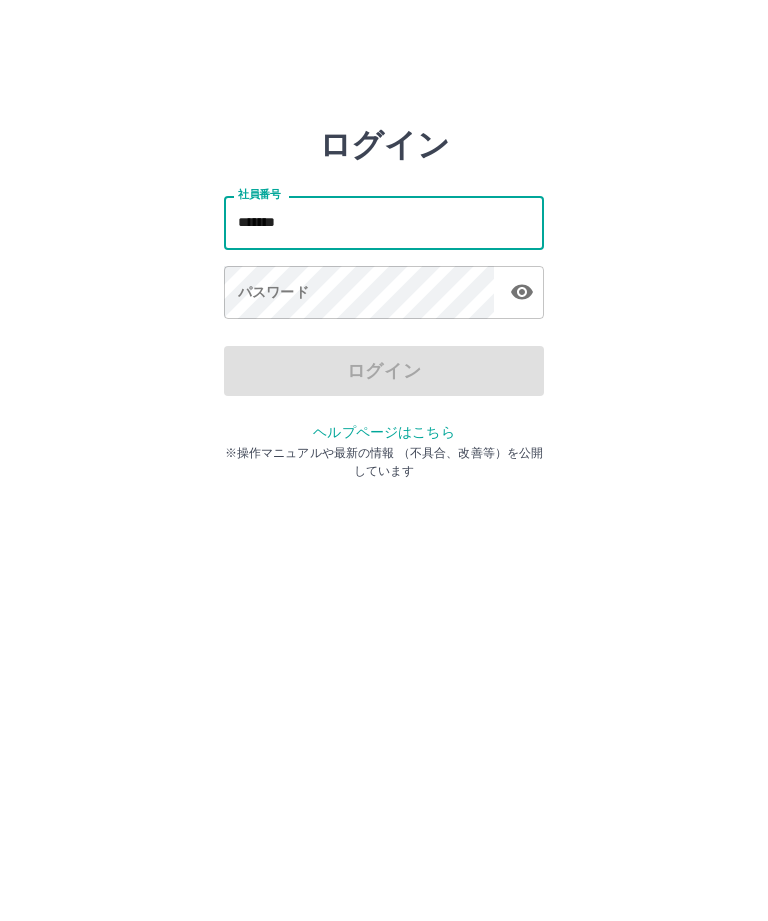 type on "*******" 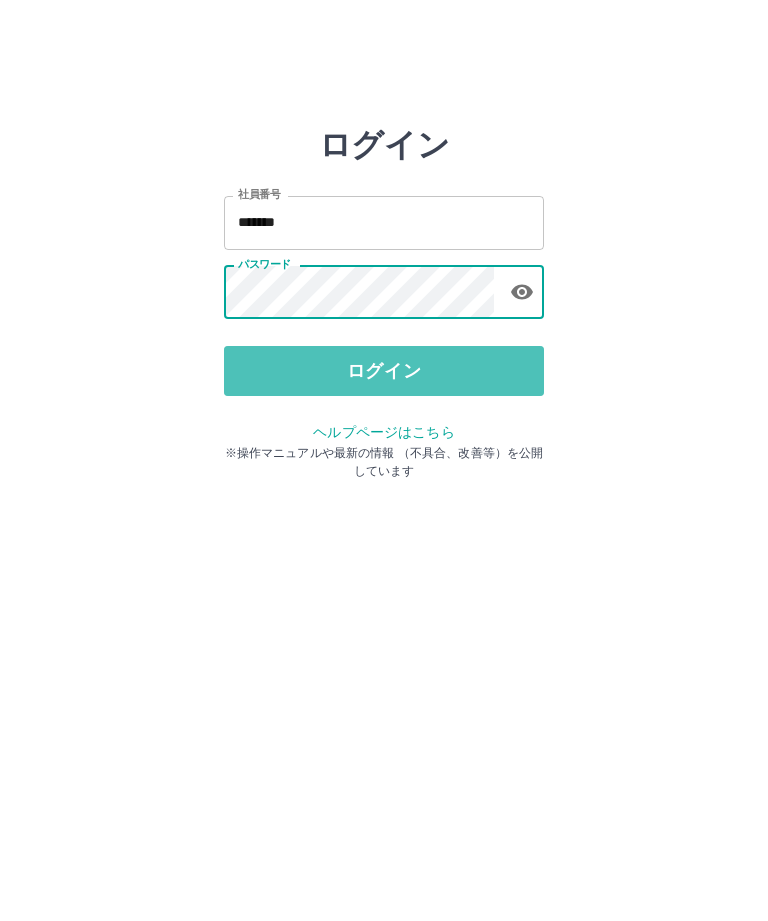 click on "ログイン" at bounding box center [384, 371] 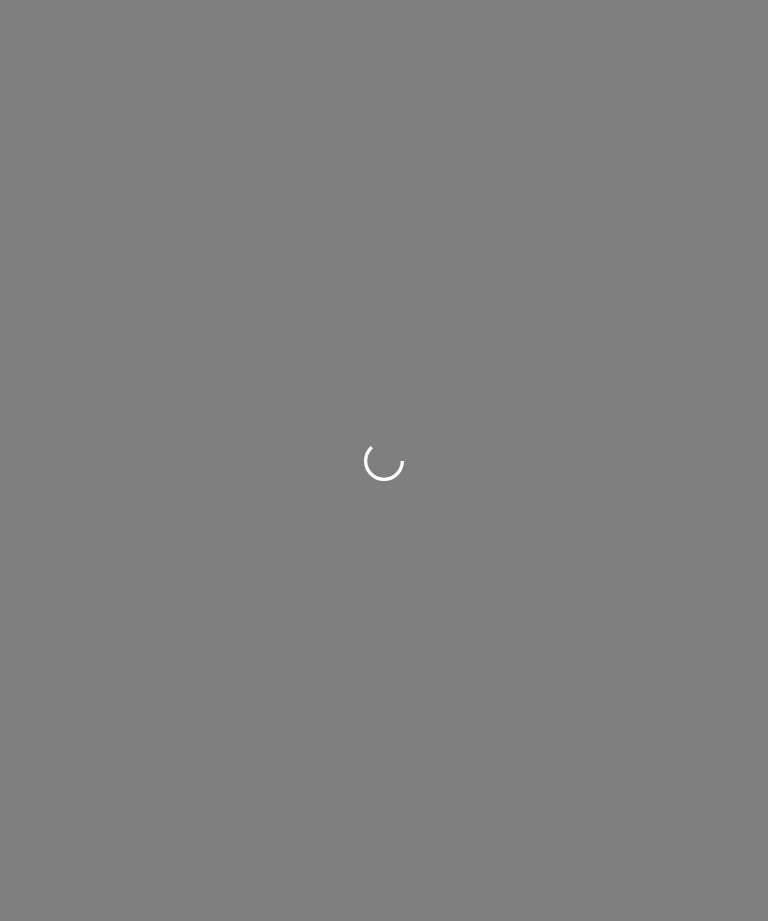 scroll, scrollTop: 0, scrollLeft: 0, axis: both 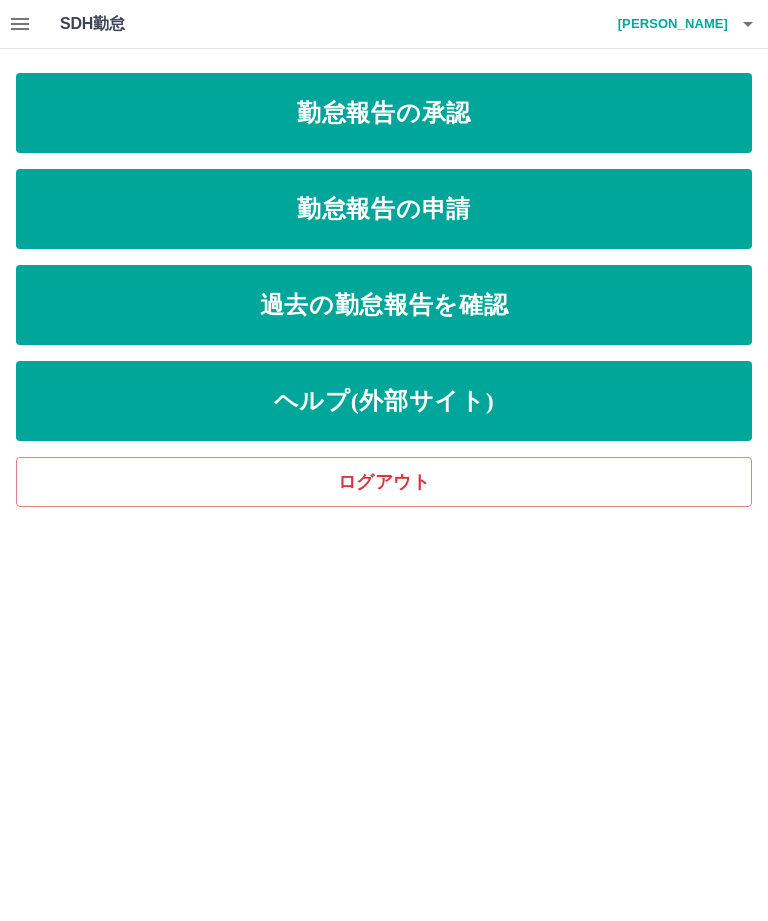 click on "勤怠報告の承認" at bounding box center [384, 113] 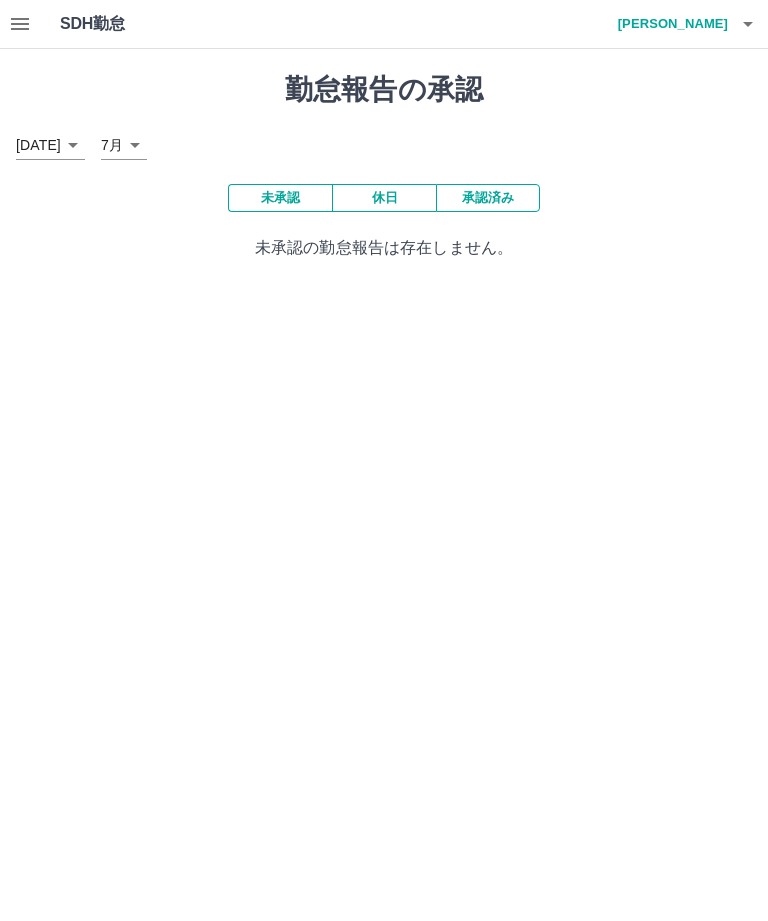 click on "未承認" at bounding box center (280, 198) 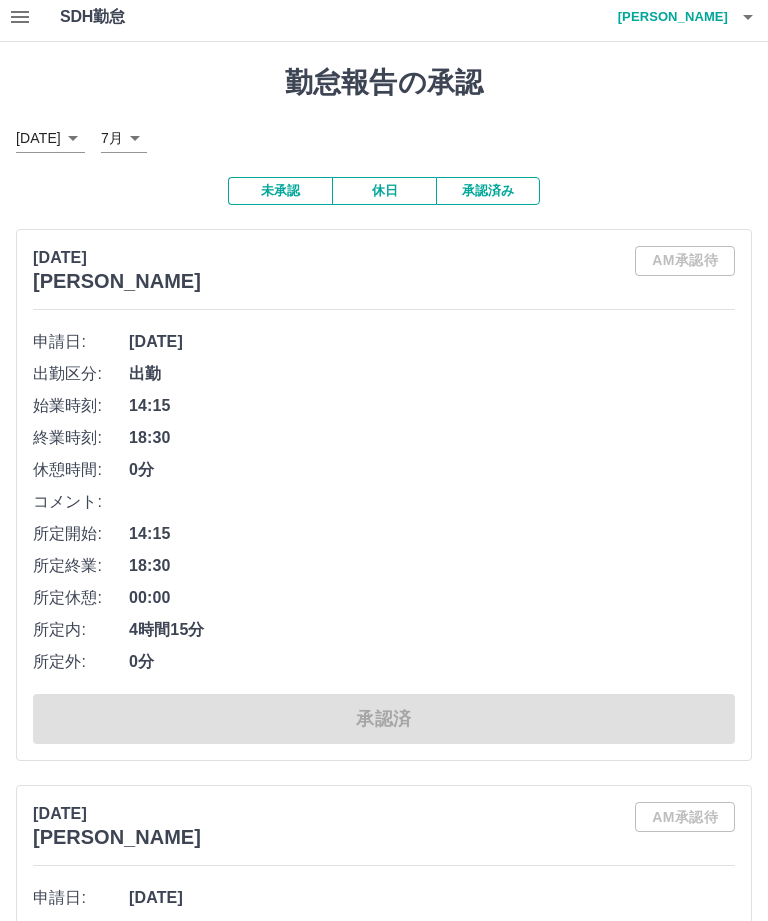 scroll, scrollTop: 0, scrollLeft: 0, axis: both 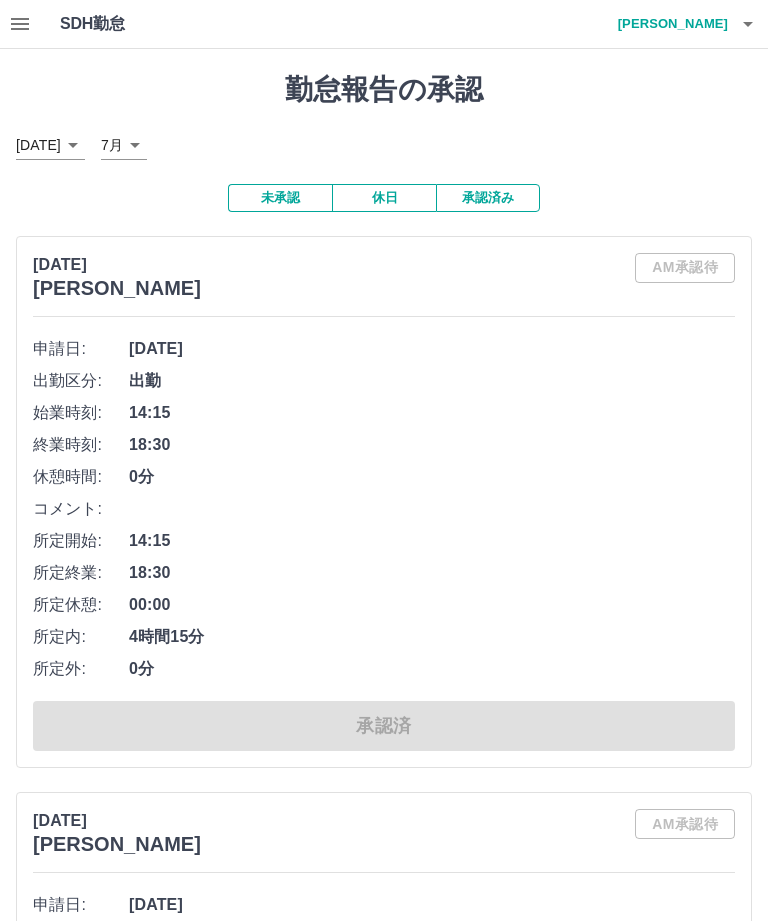 click at bounding box center (748, 24) 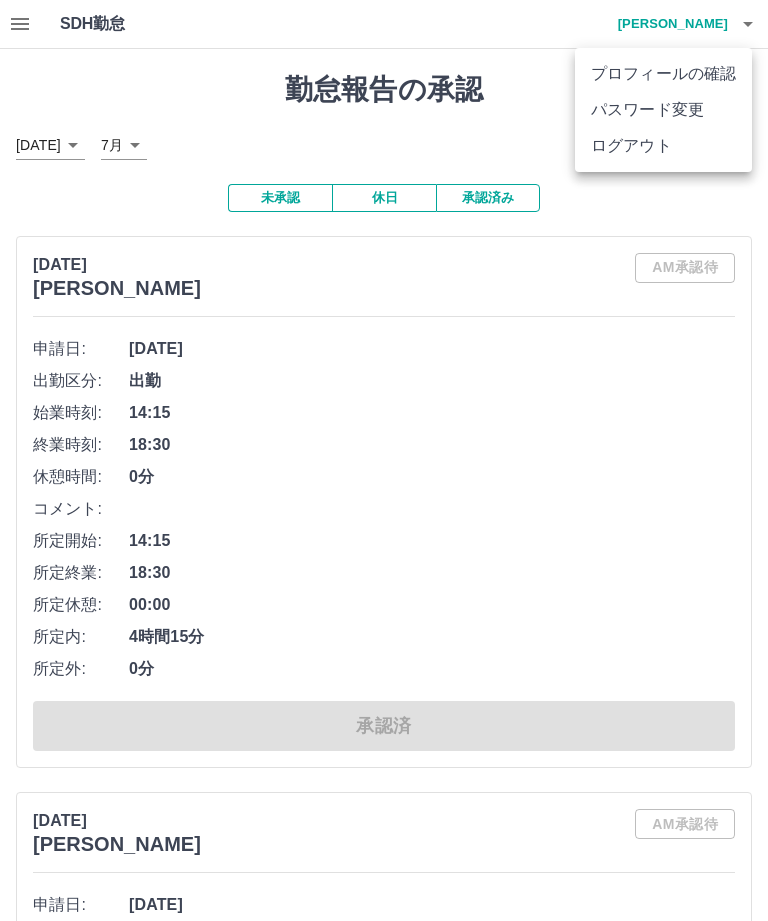 click on "ログアウト" at bounding box center (663, 146) 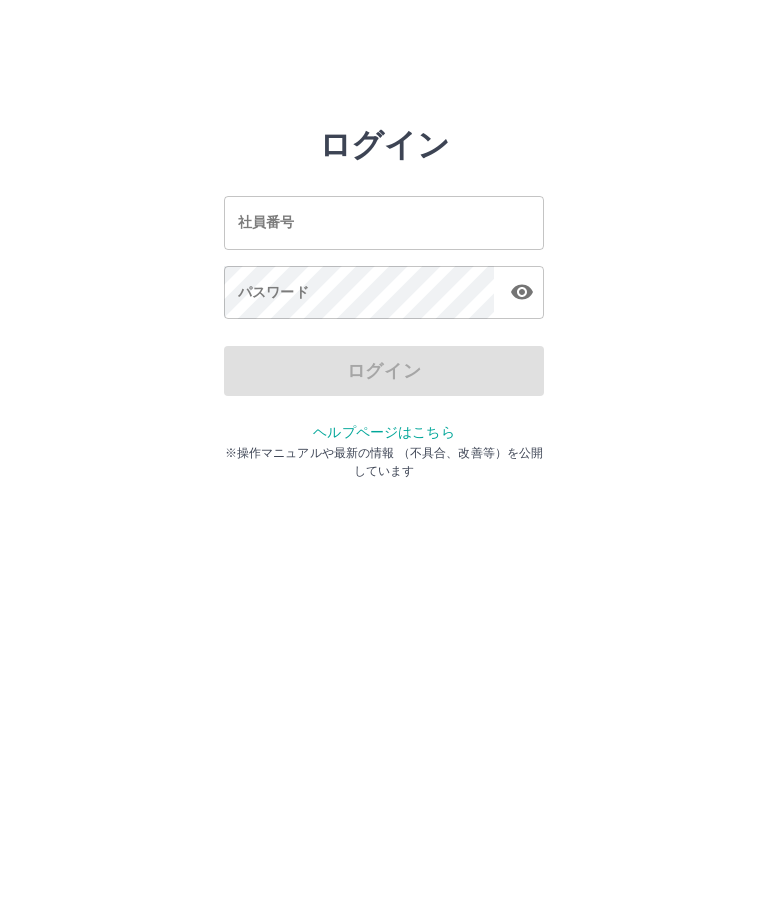 scroll, scrollTop: 0, scrollLeft: 0, axis: both 